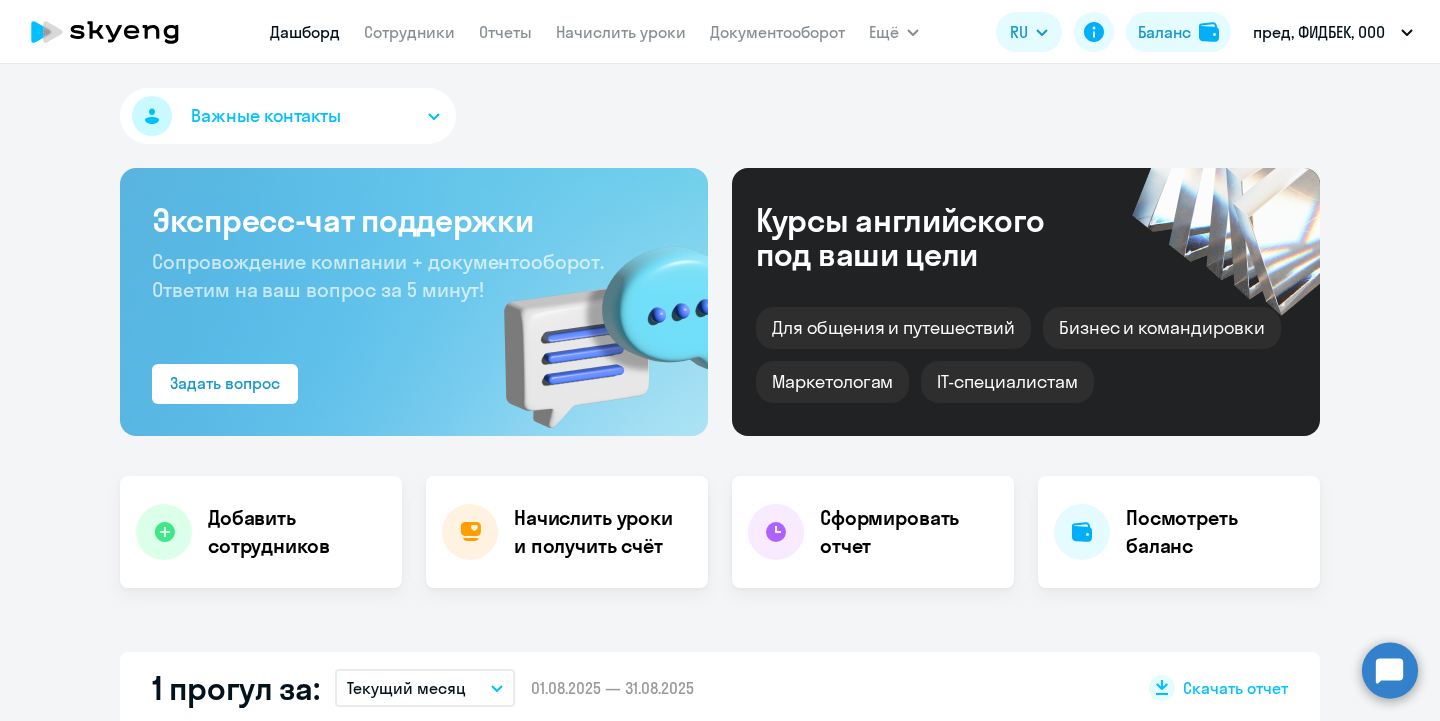 select on "30" 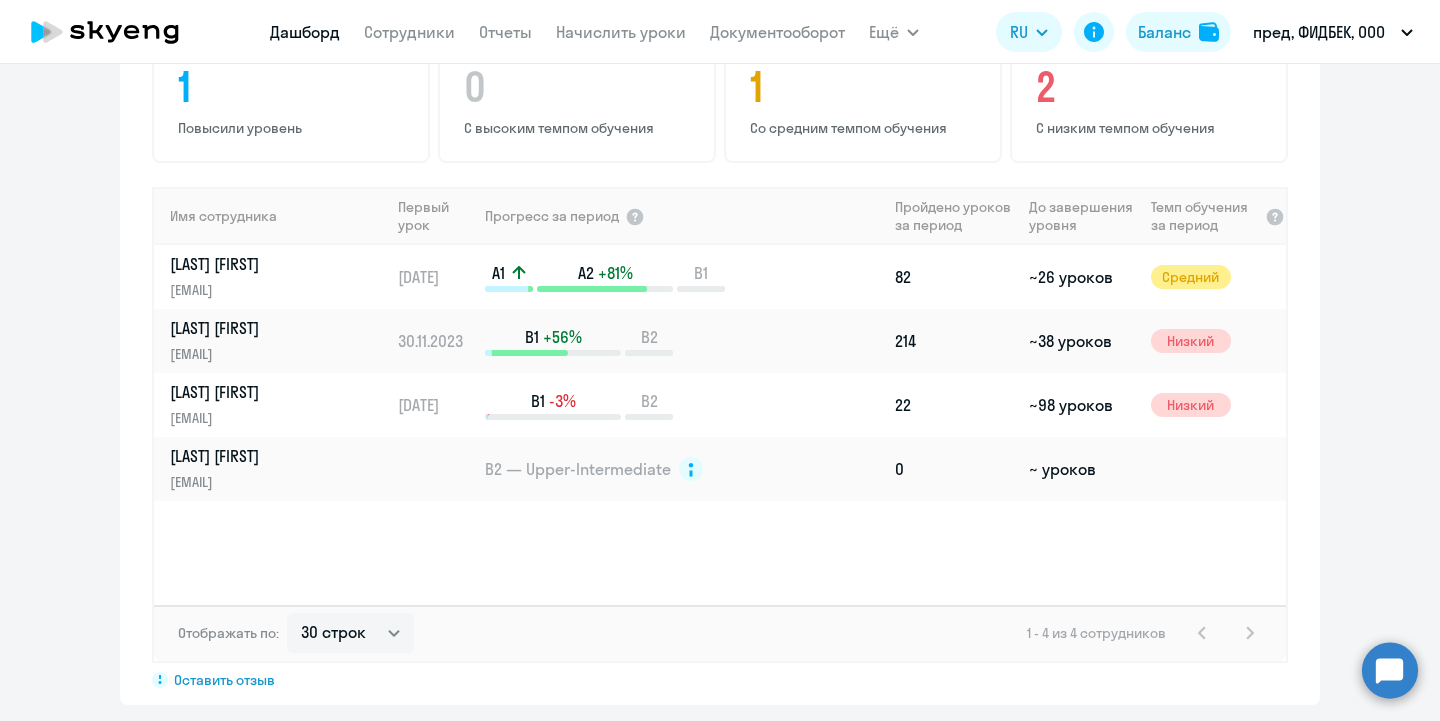 scroll, scrollTop: 1328, scrollLeft: 0, axis: vertical 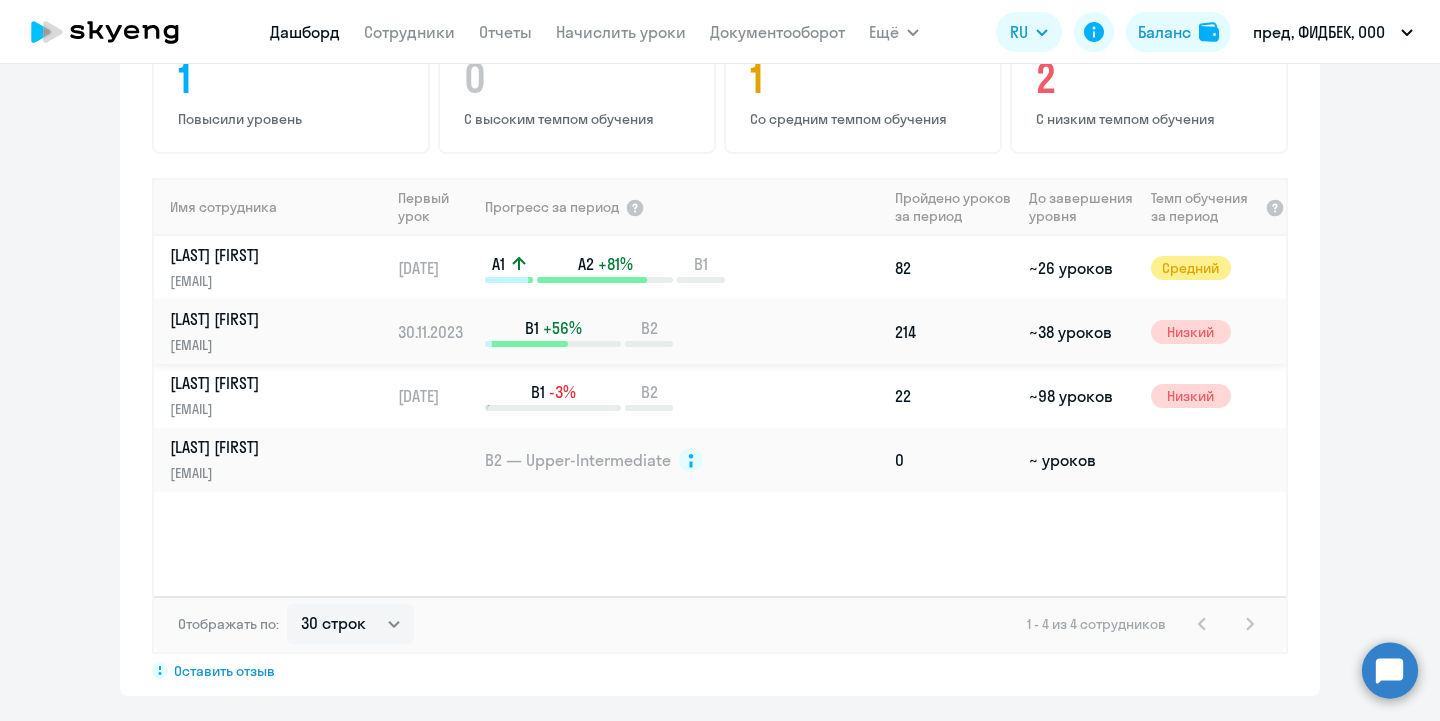 click on "B1   +56%  B2" 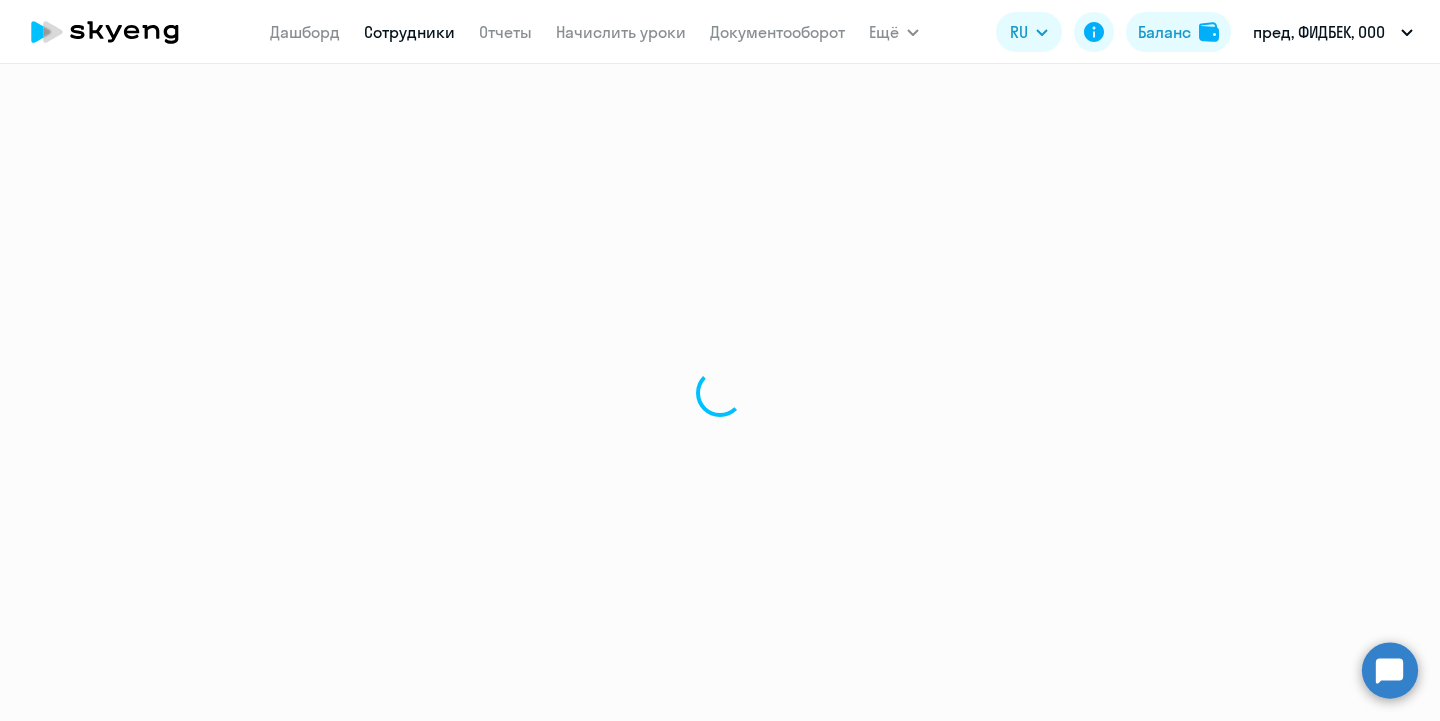 scroll, scrollTop: 0, scrollLeft: 0, axis: both 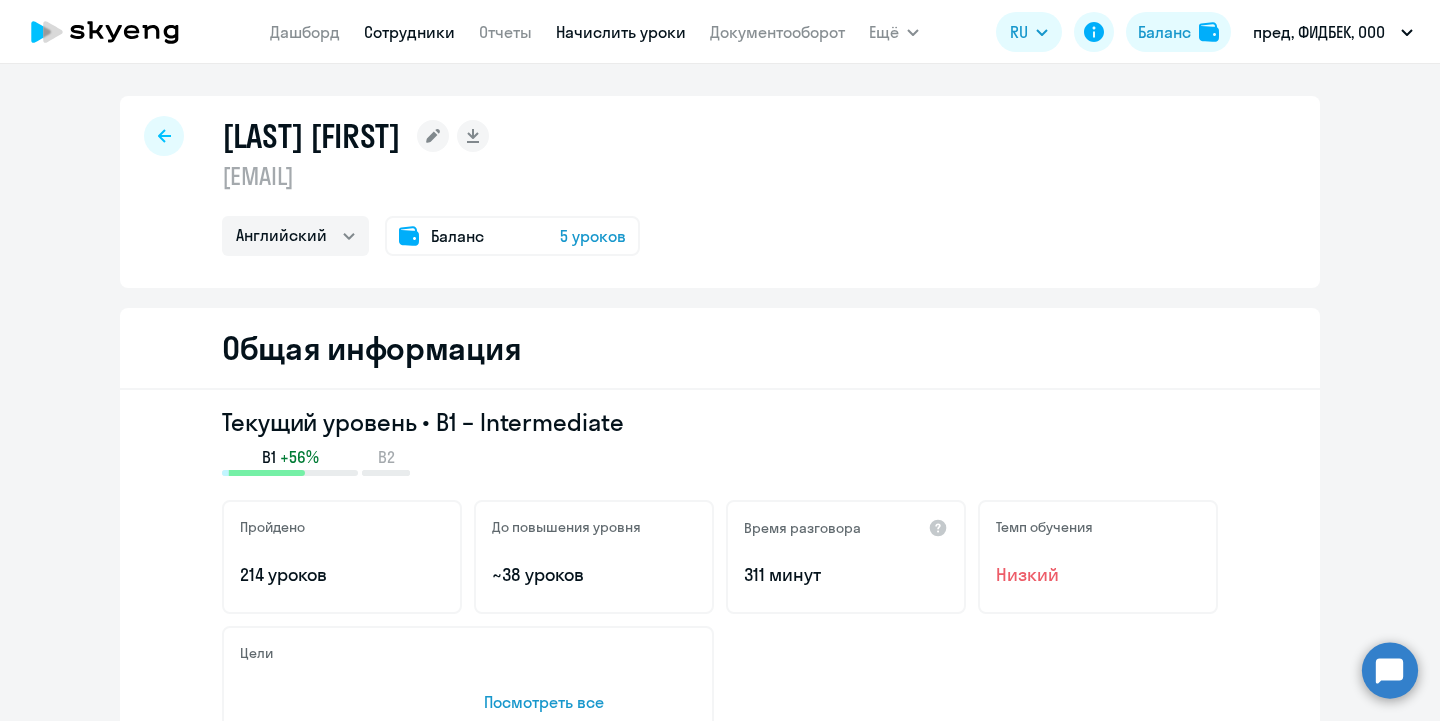 click on "Начислить уроки" at bounding box center (621, 32) 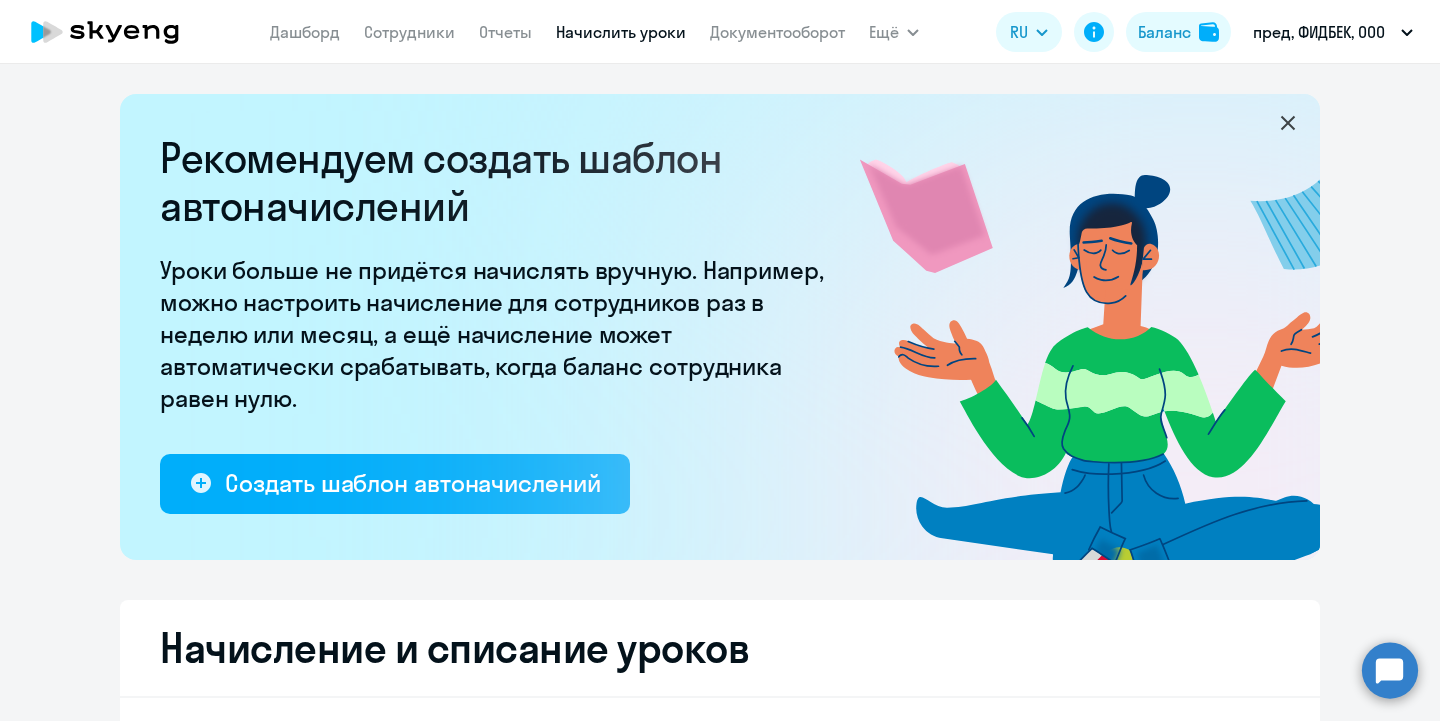 select on "10" 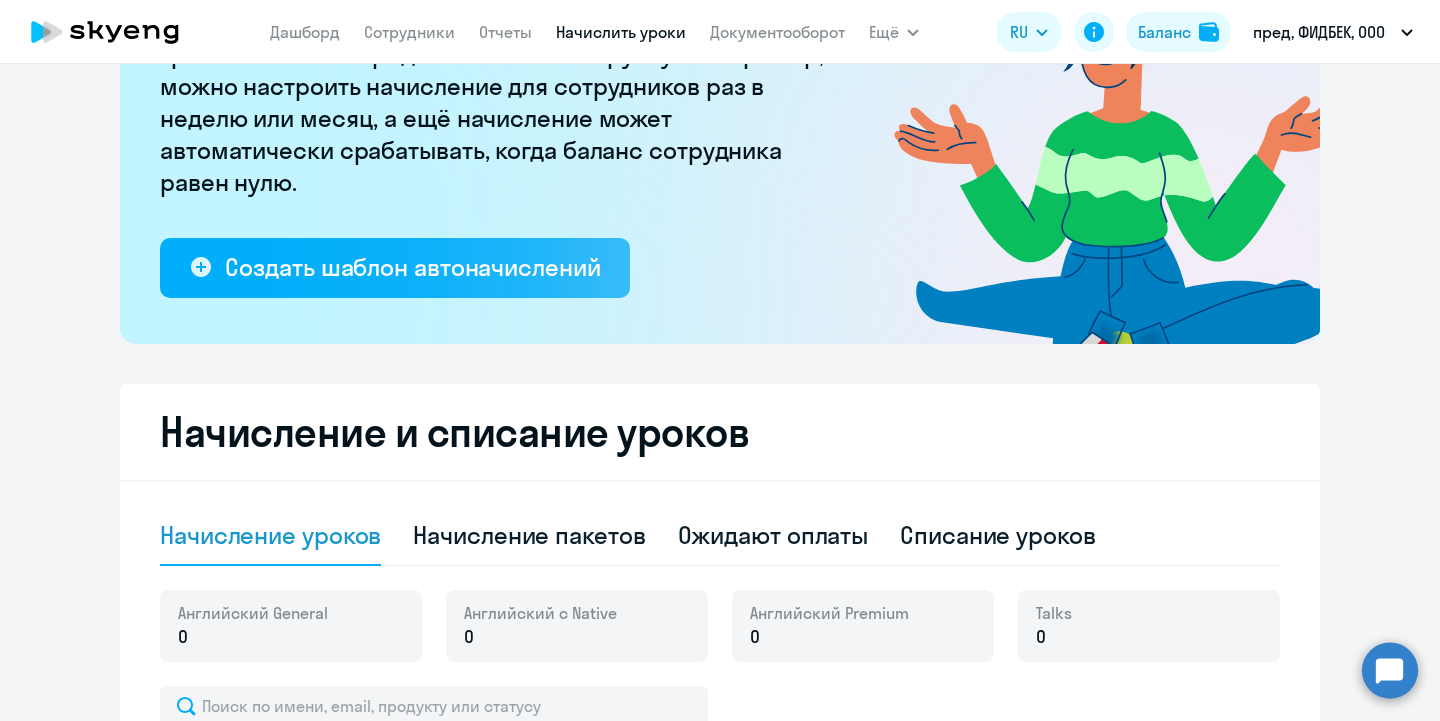 scroll, scrollTop: 506, scrollLeft: 0, axis: vertical 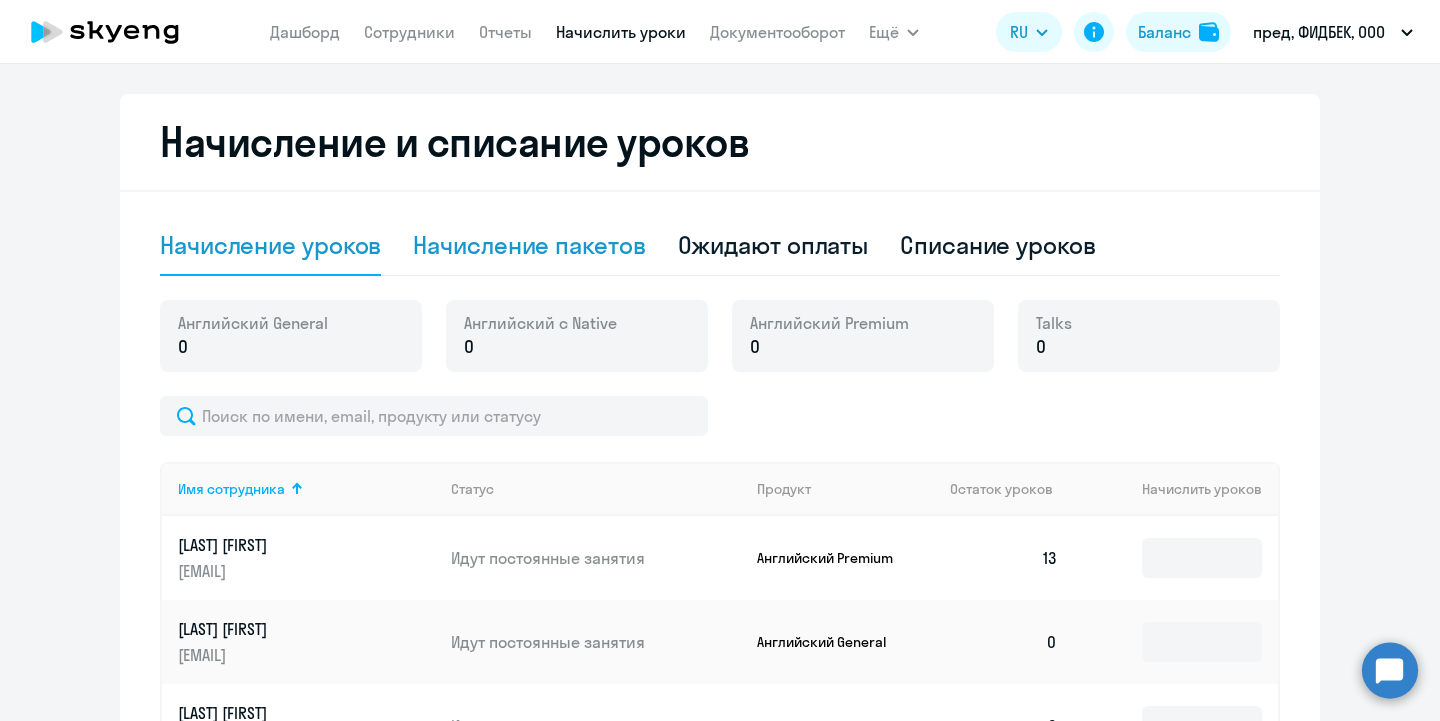 click on "Начисление пакетов" 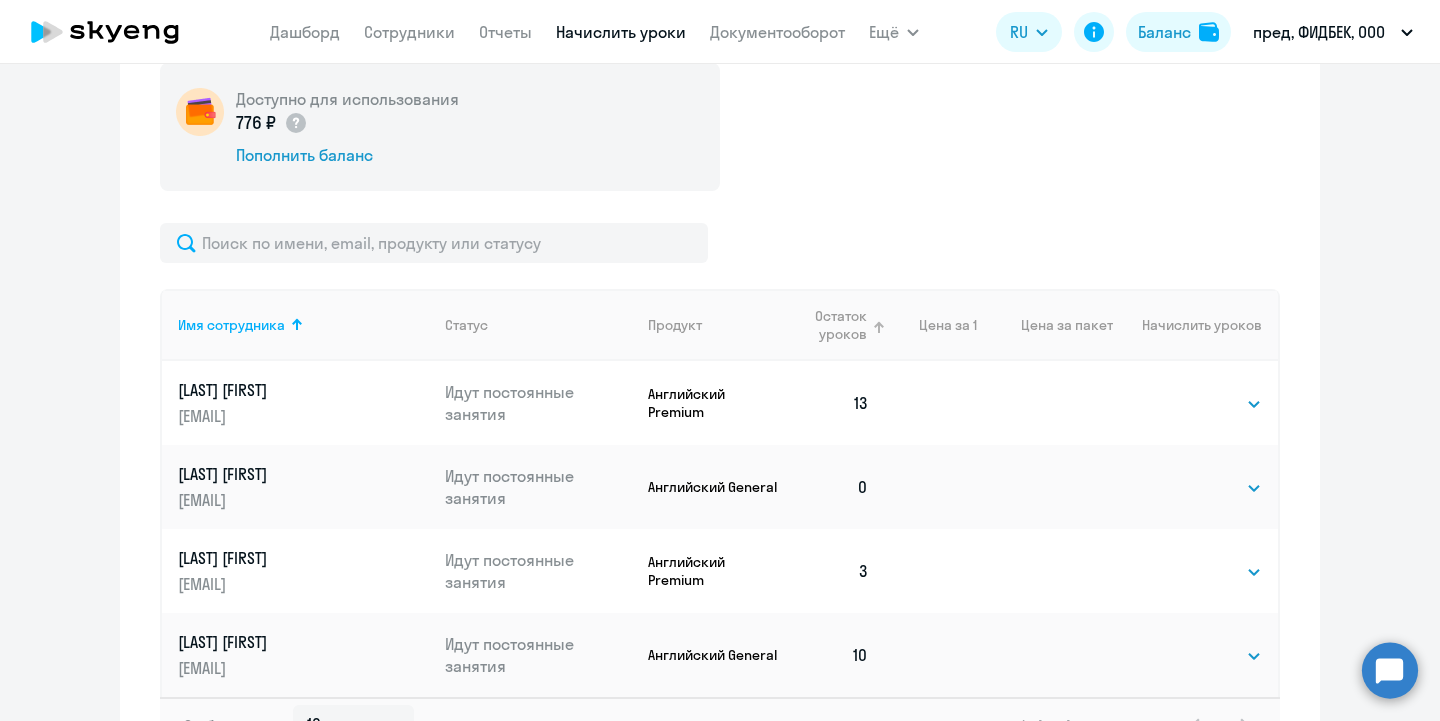 scroll, scrollTop: 750, scrollLeft: 0, axis: vertical 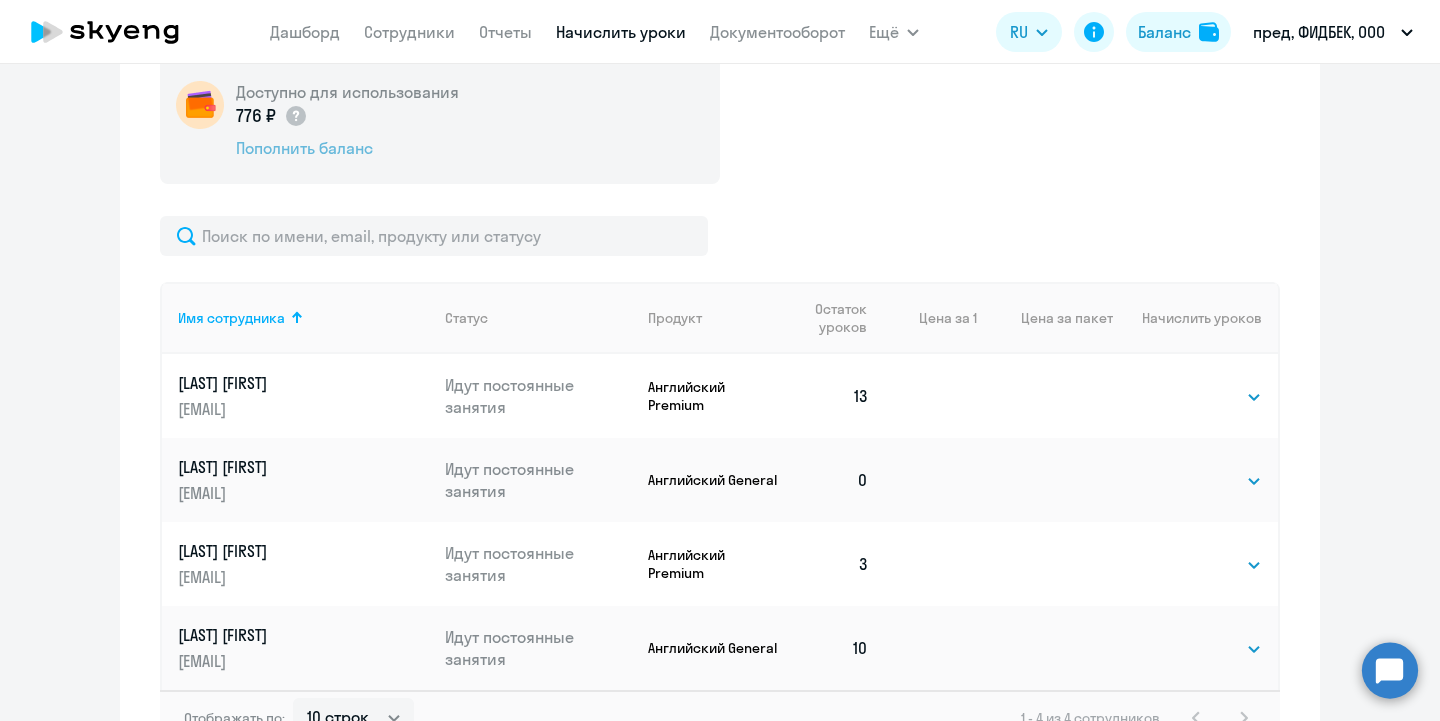 click on "Пополнить баланс" 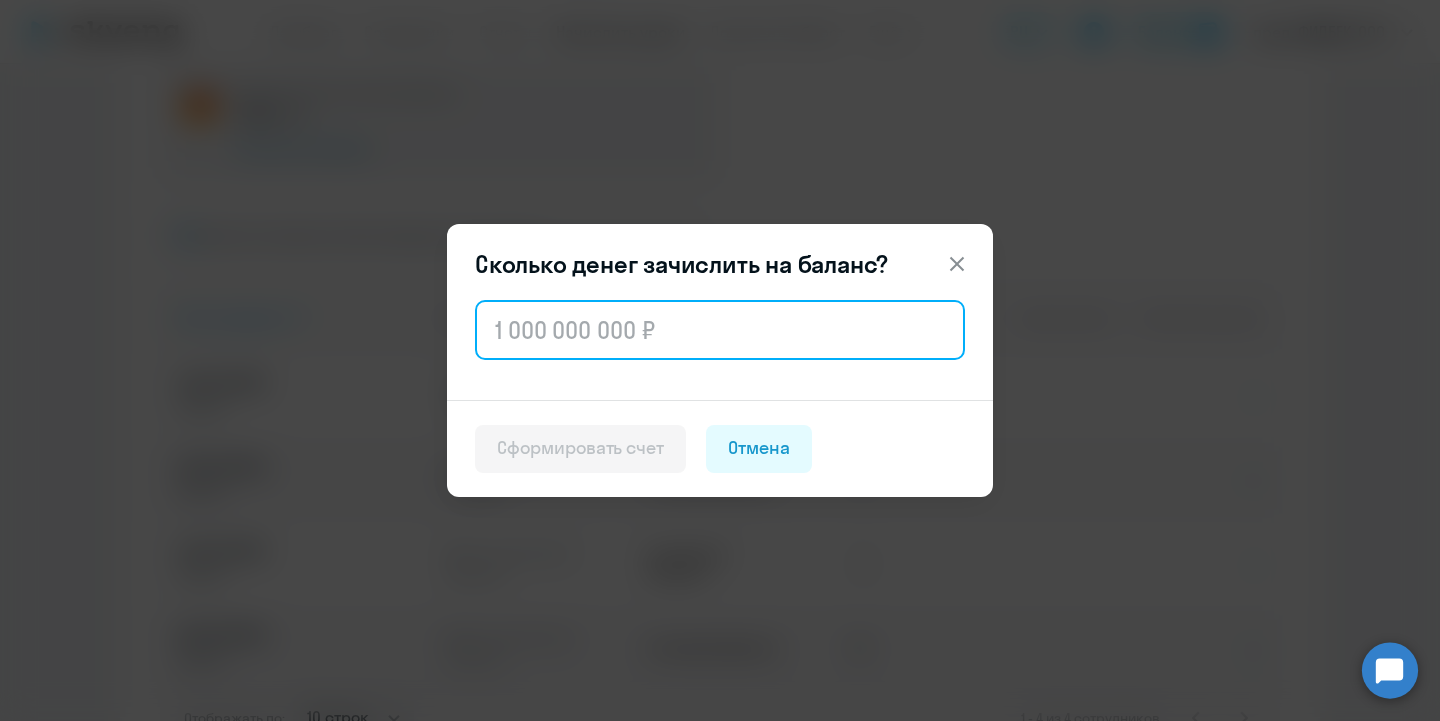 click at bounding box center (720, 330) 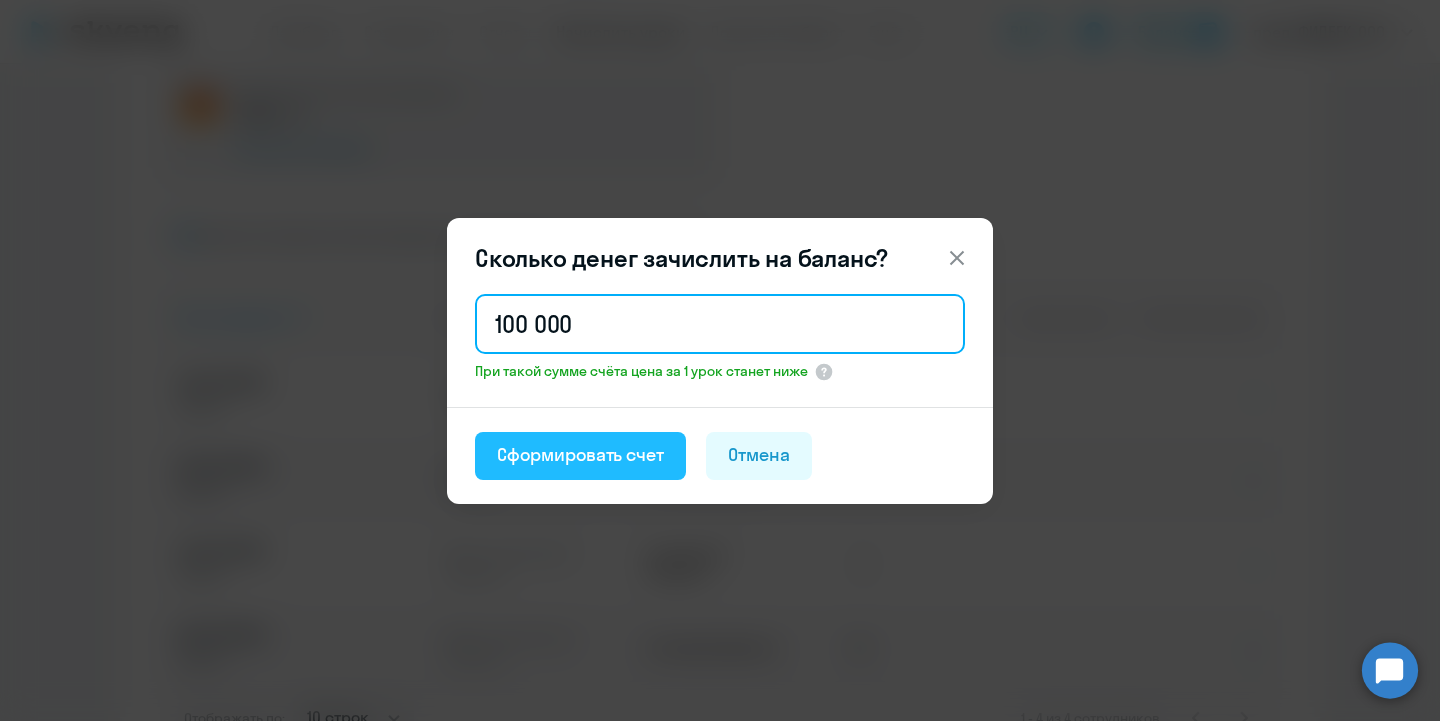 type on "100 000" 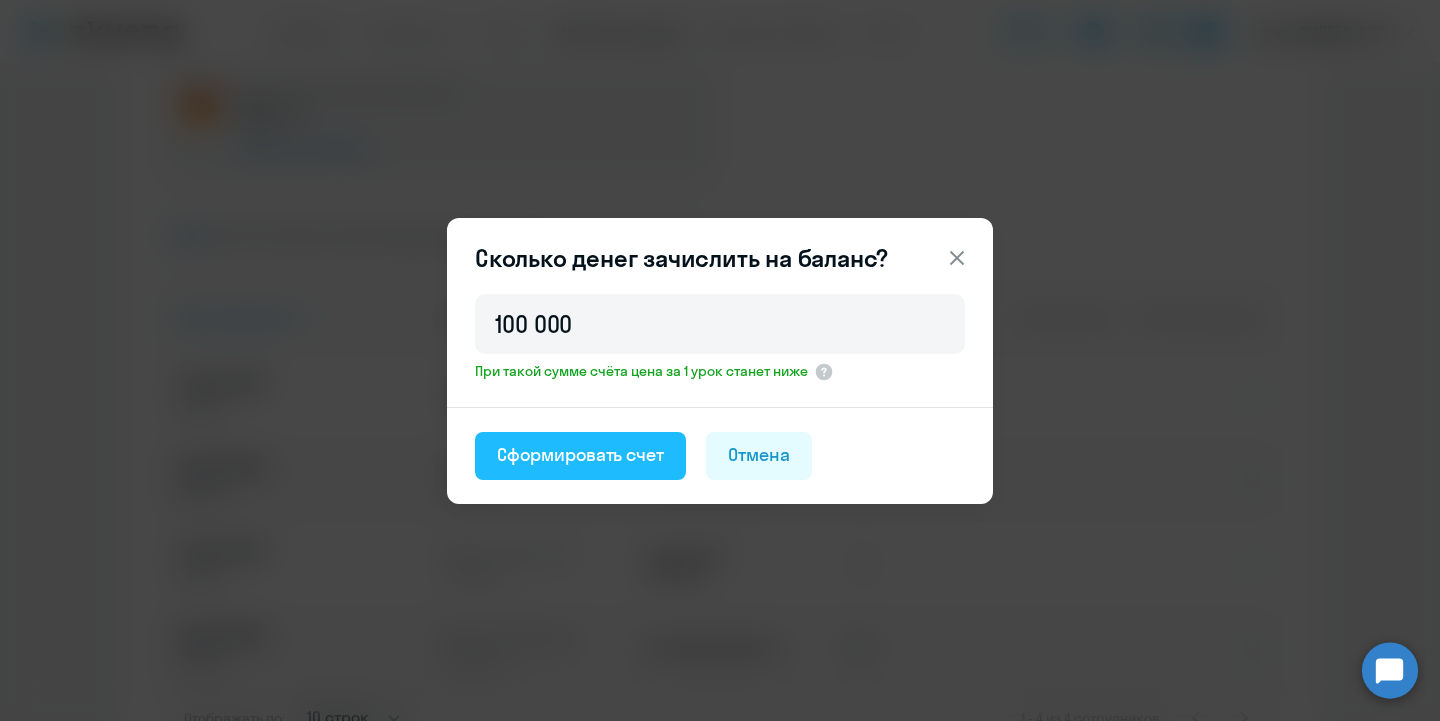 click on "Сформировать счет" at bounding box center (580, 455) 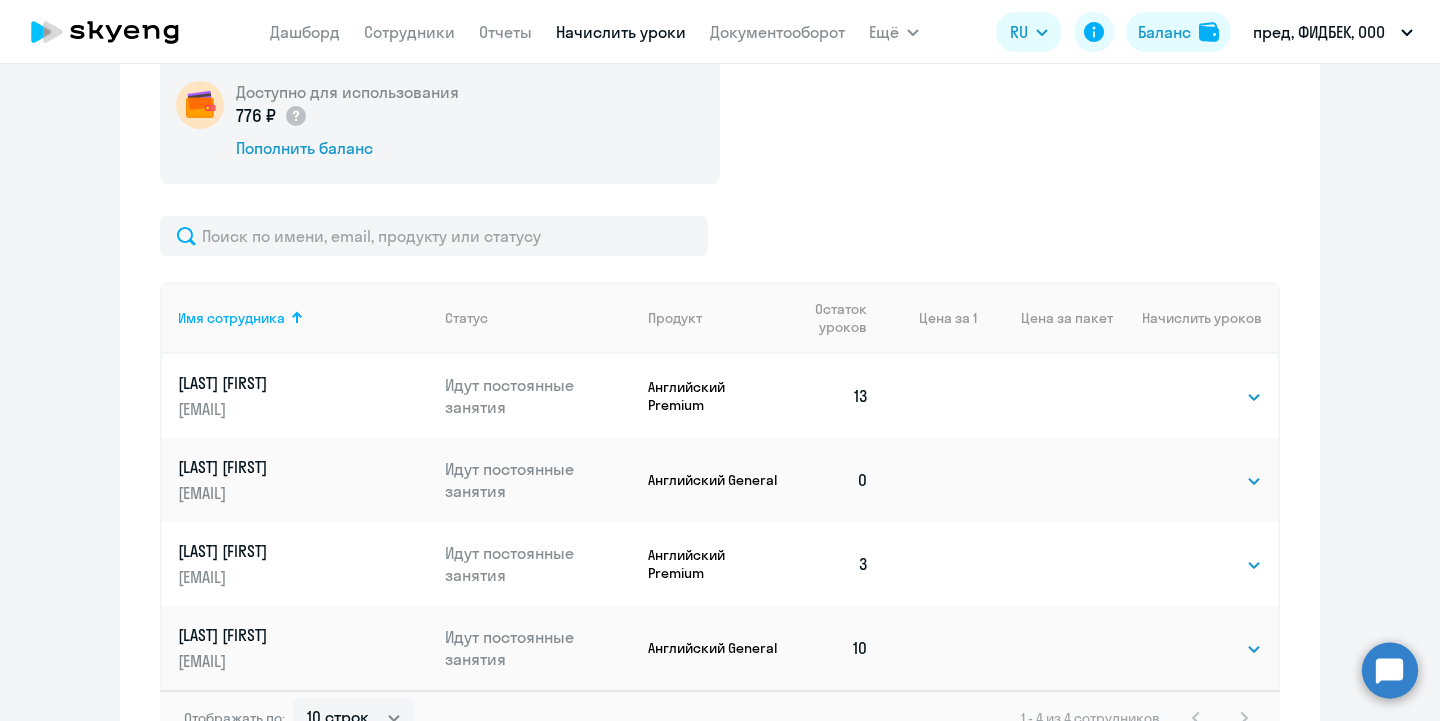 click on "Доступно для использования  776 ₽
Пополнить баланс
Имя сотрудника   Статус   Продукт   Остаток уроков   Цена за 1   Цена за пакет   Начислить уроков  [LAST] [FIRST] [EMAIL] Идут постоянные занятия Английский Premium  13   Выбрать   4   8   16   32   64   96   128   Выбрать  [LAST] [FIRST] [EMAIL] Идут постоянные занятия Английский General  0   Выбрать   4   8   16   32   64   96   128   Выбрать  [LAST] [FIRST] [EMAIL] Идут постоянные занятия Английский Premium  3   Выбрать   4   8   16   32   64   96   128   Выбрать  [LAST] [FIRST] [EMAIL] Идут постоянные занятия Английский General  10   Выбрать   4   8" 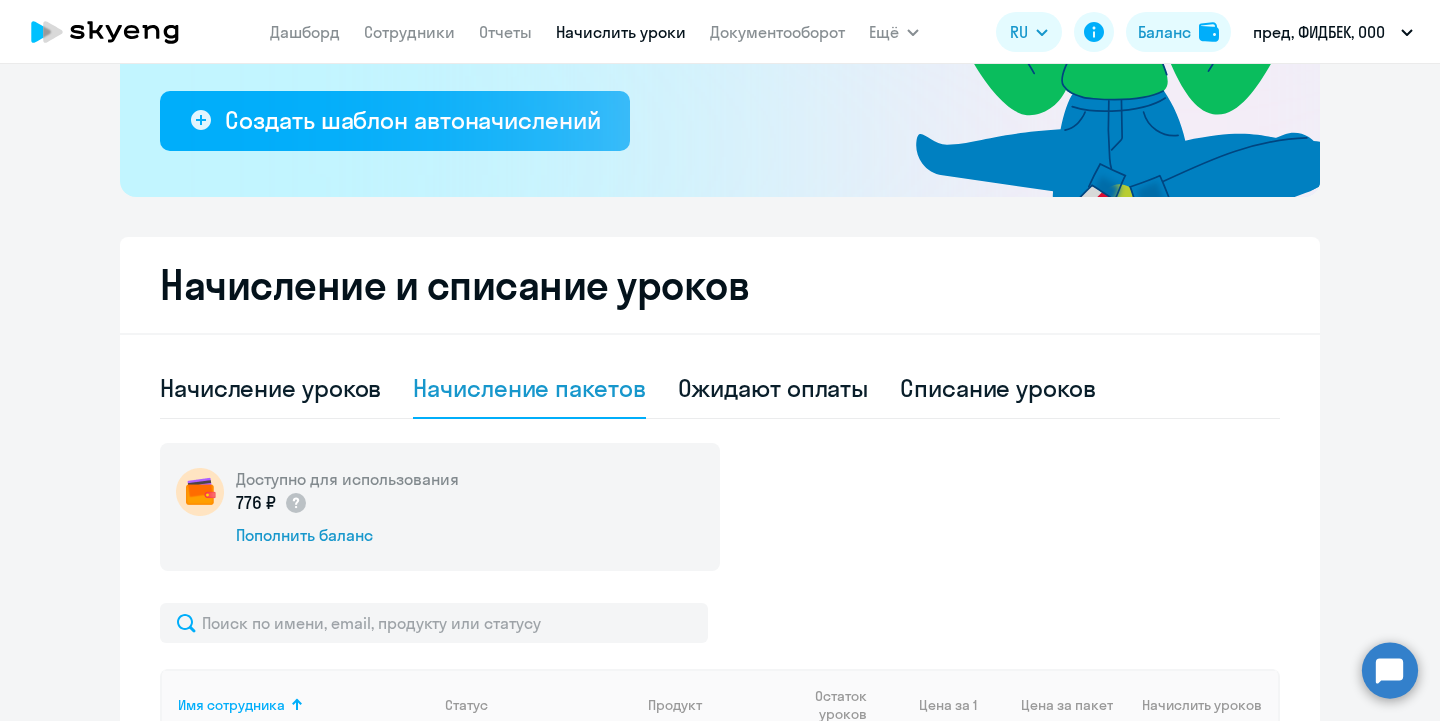 scroll, scrollTop: 551, scrollLeft: 0, axis: vertical 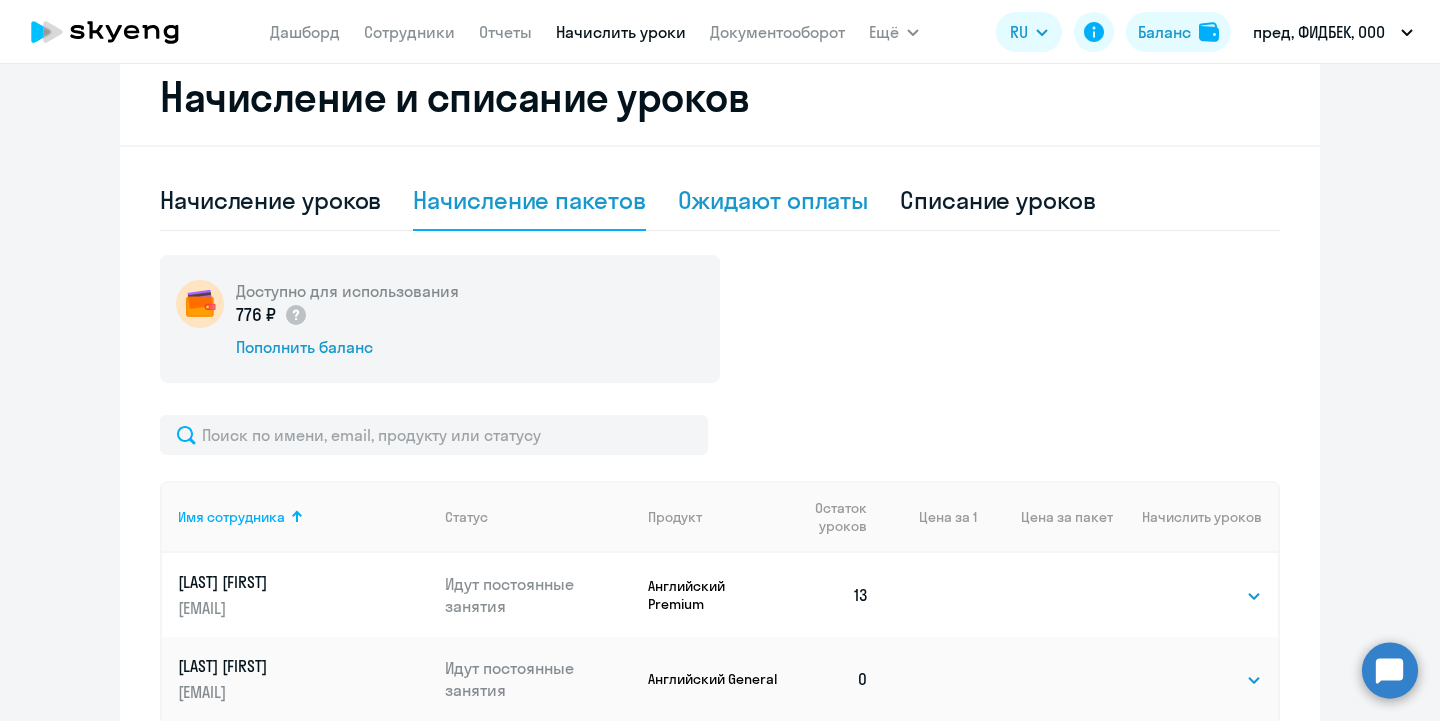 click on "Ожидают оплаты" 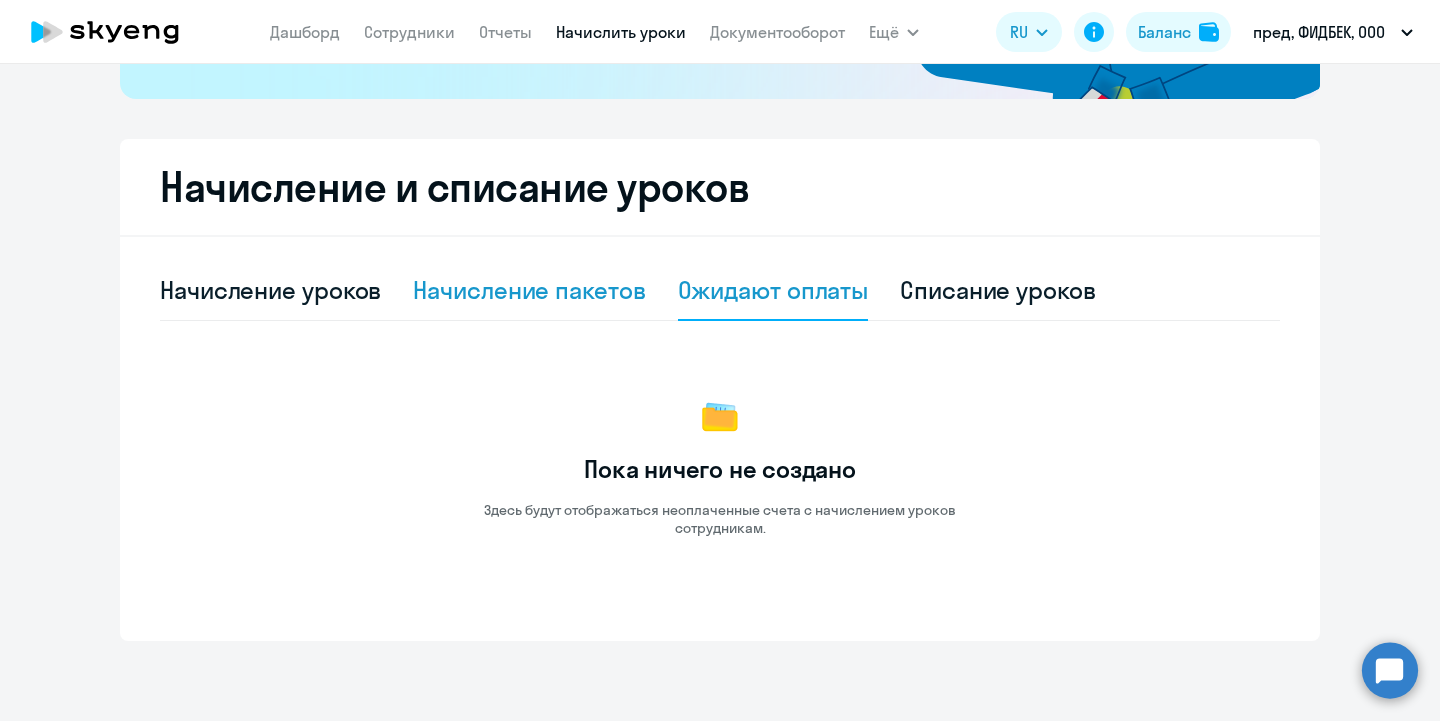 click on "Начисление пакетов" 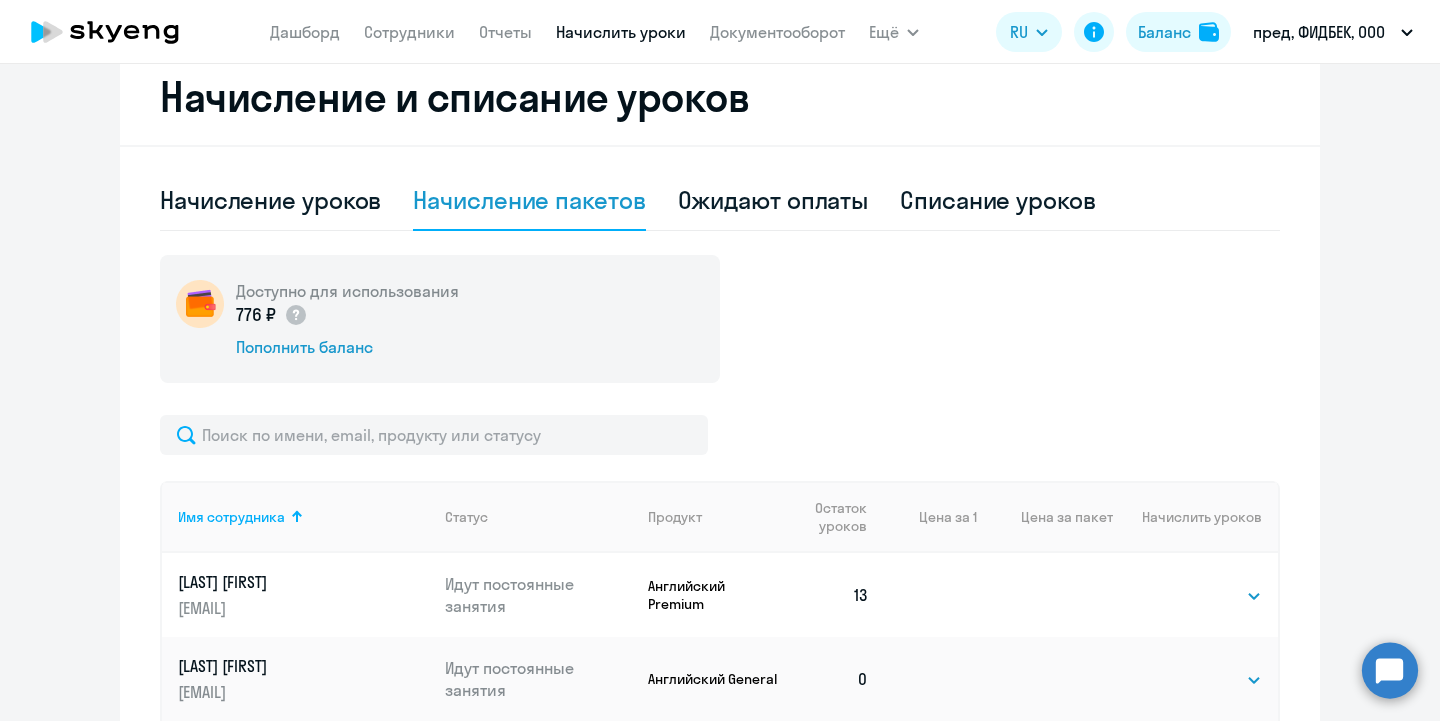 click on "Начисление уроков Начисление пакетов Ожидают оплаты Списание уроков" 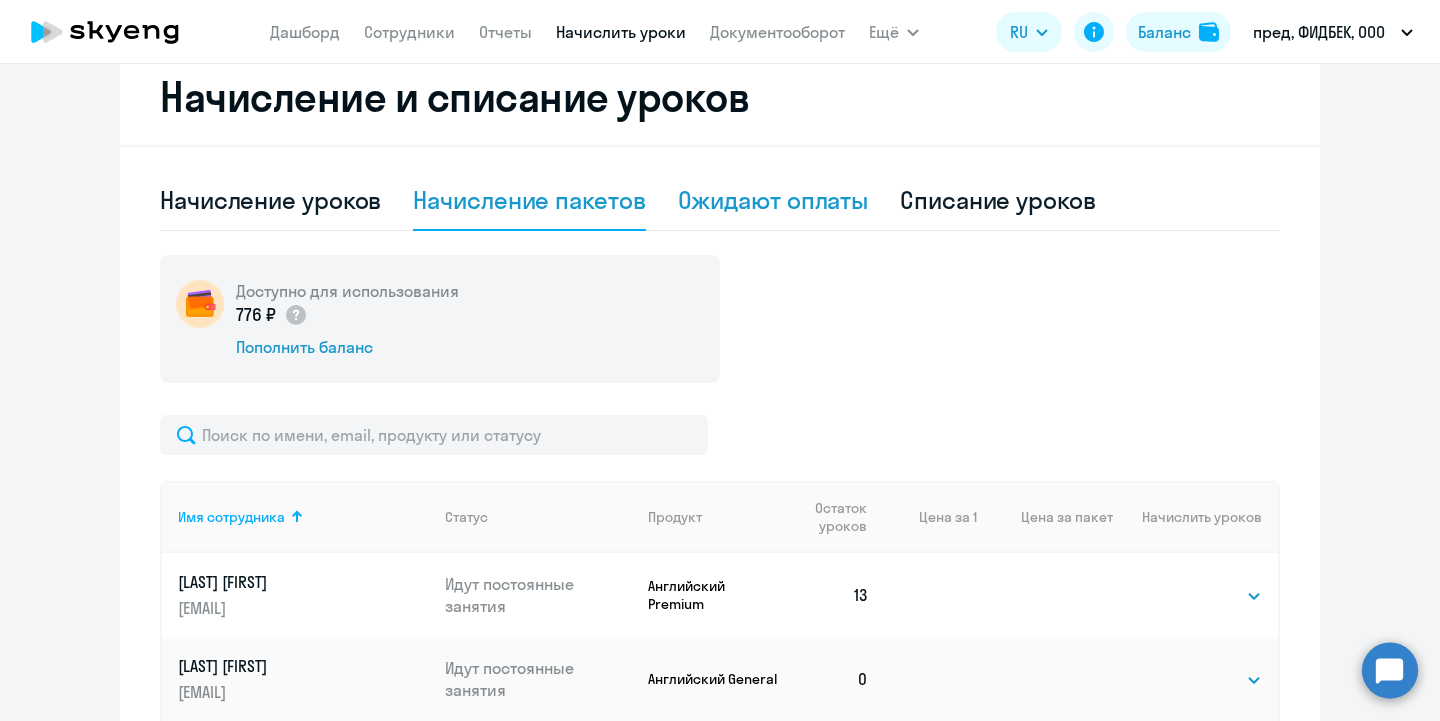 click on "Ожидают оплаты" 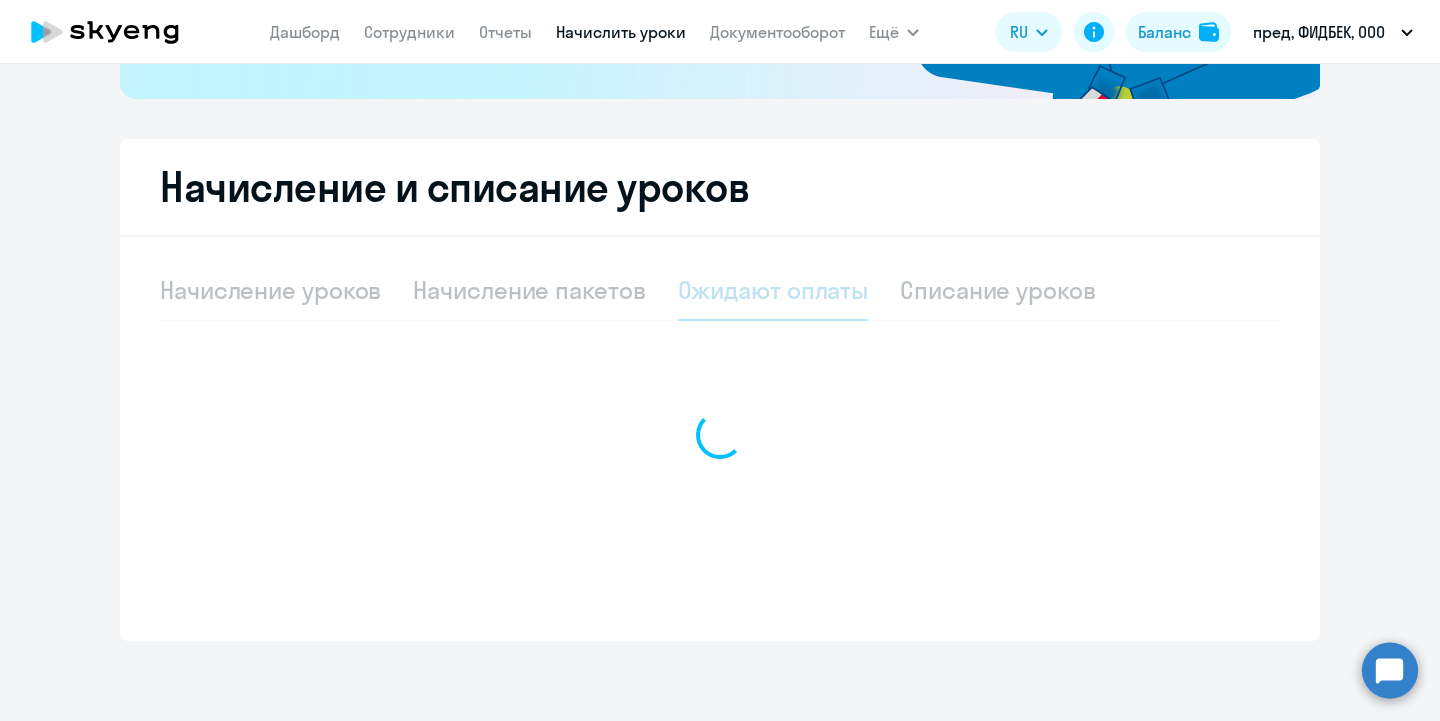 scroll, scrollTop: 461, scrollLeft: 0, axis: vertical 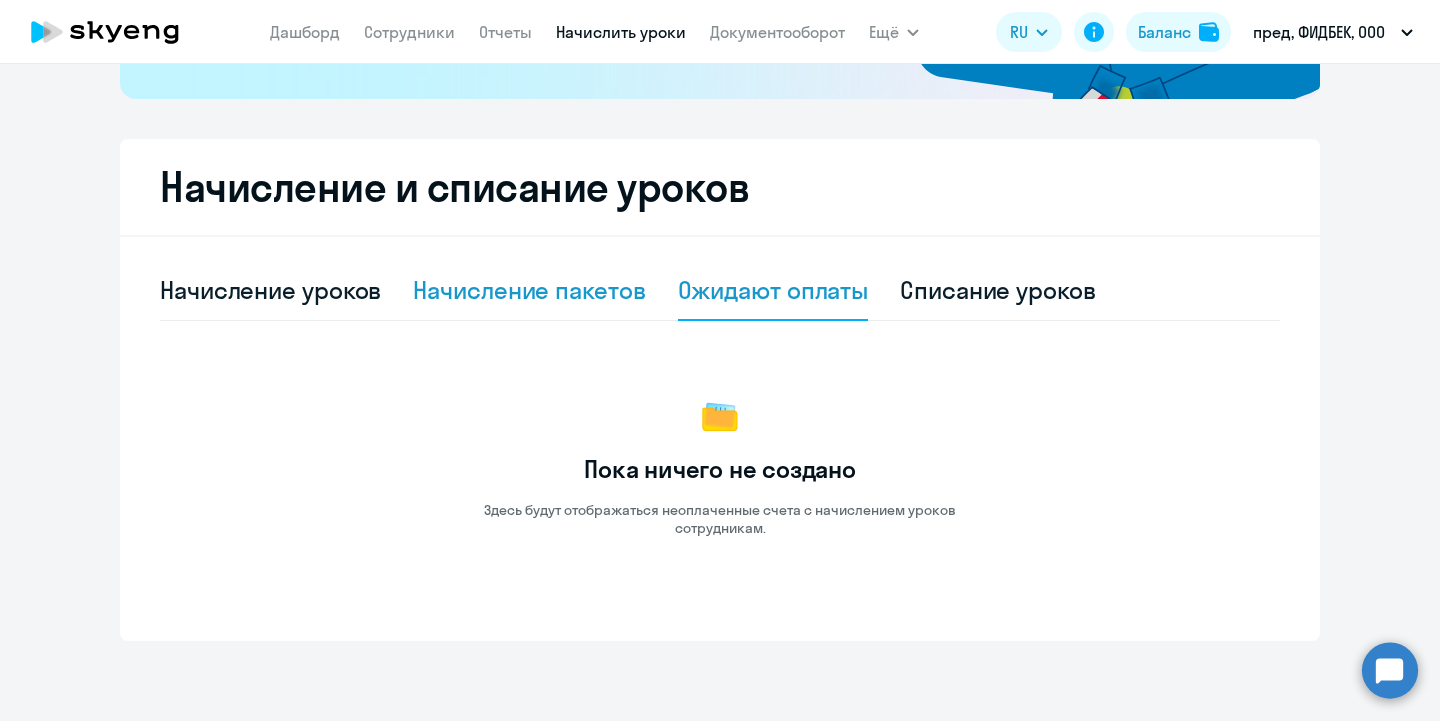 click on "Начисление пакетов" 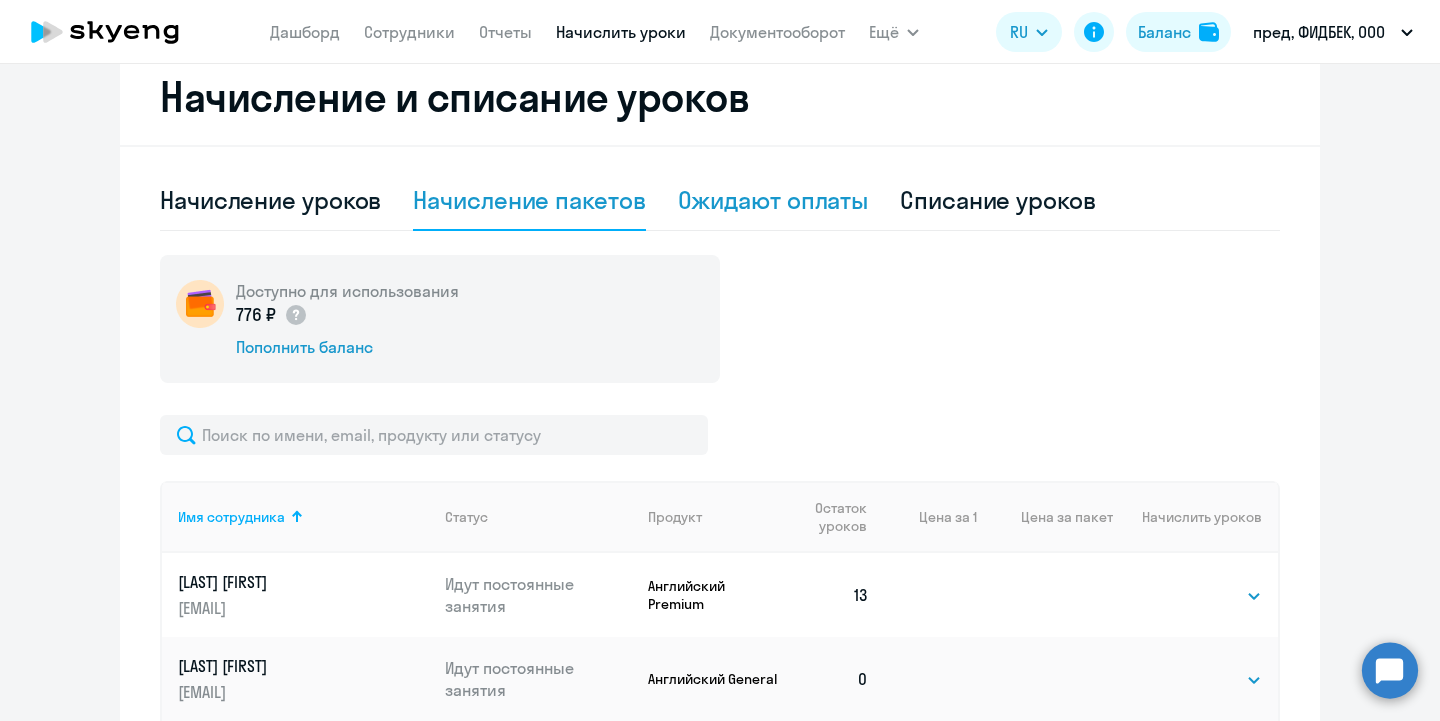 scroll, scrollTop: 0, scrollLeft: 0, axis: both 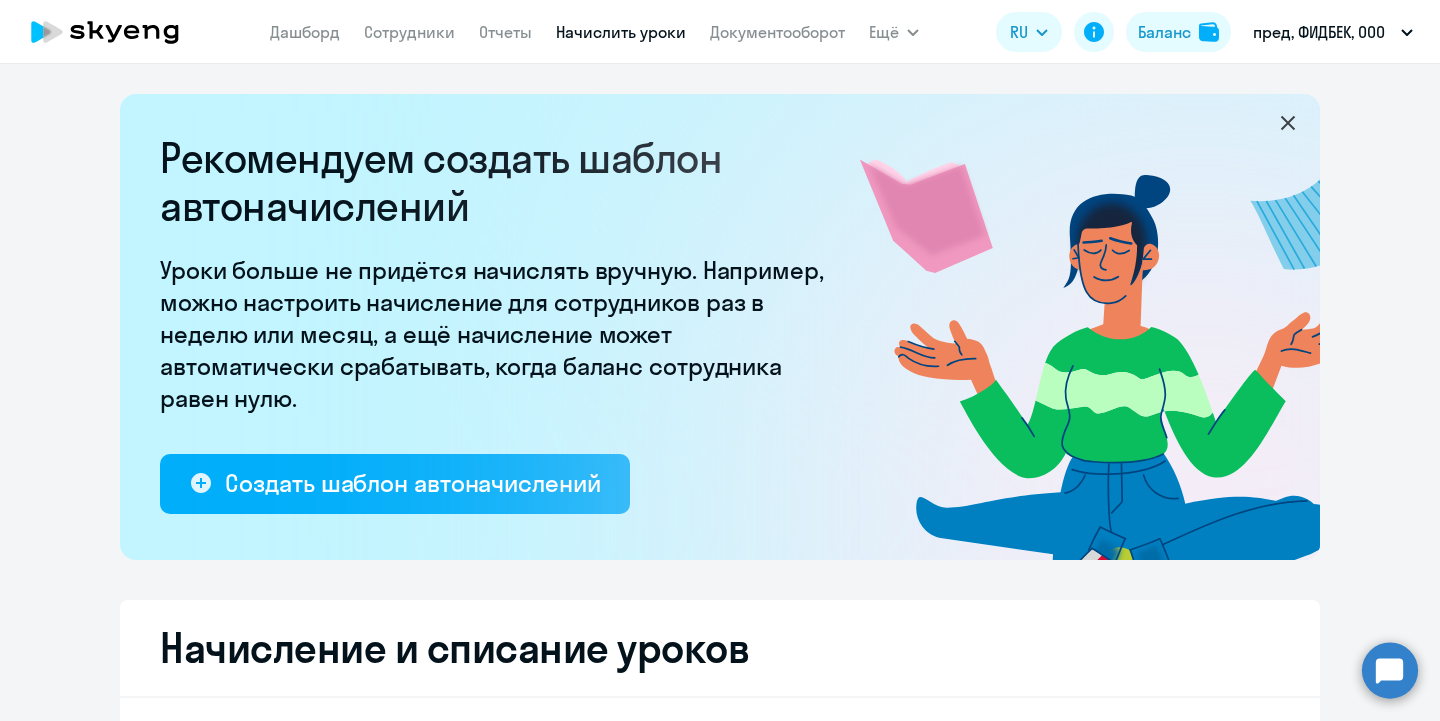 click on "Документооборот" at bounding box center (777, 32) 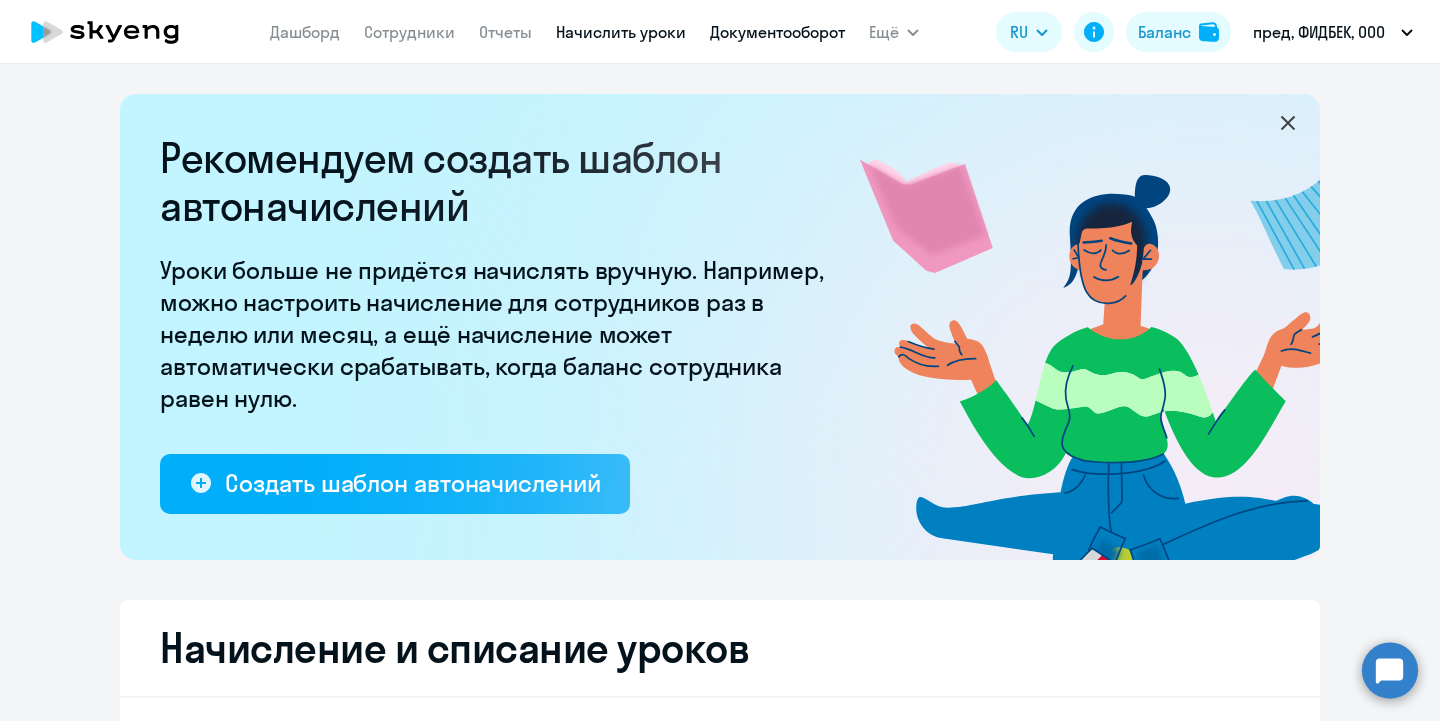 click on "Документооборот" at bounding box center [777, 32] 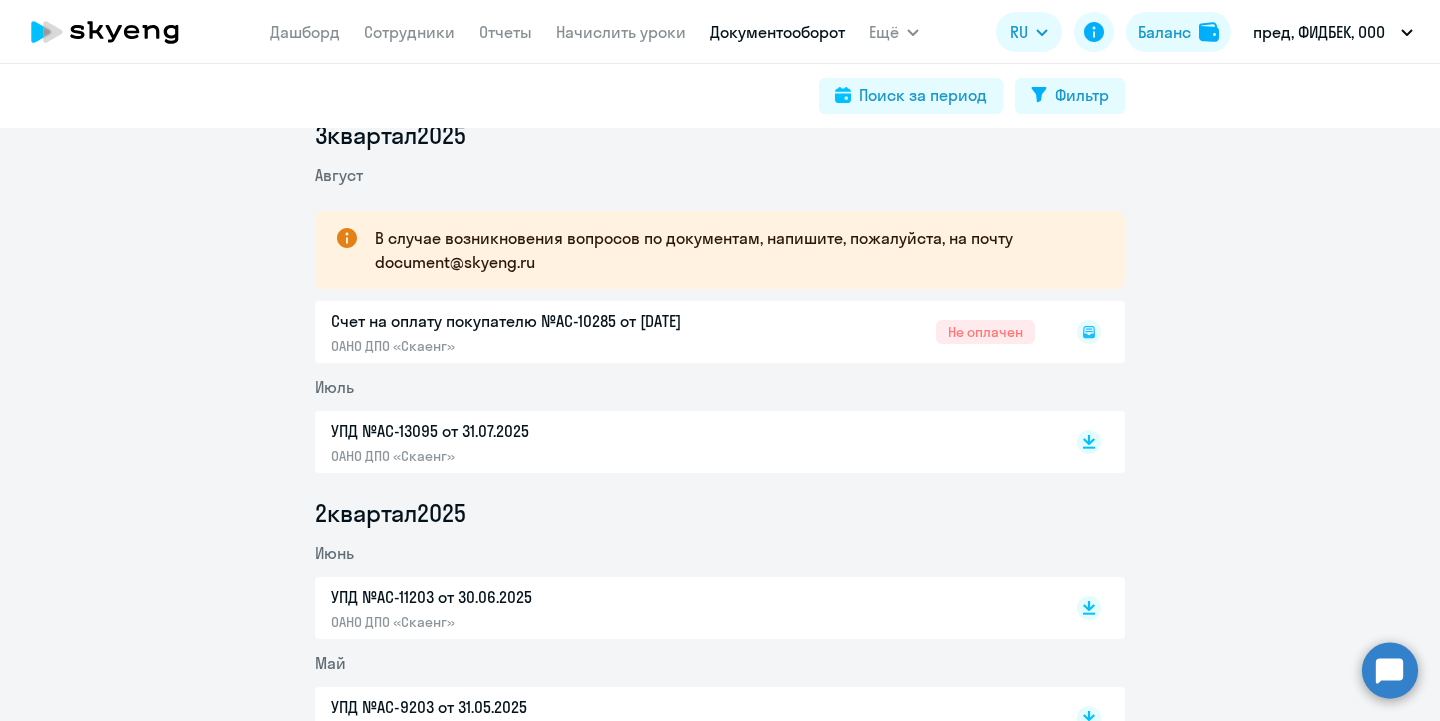 scroll, scrollTop: 61, scrollLeft: 0, axis: vertical 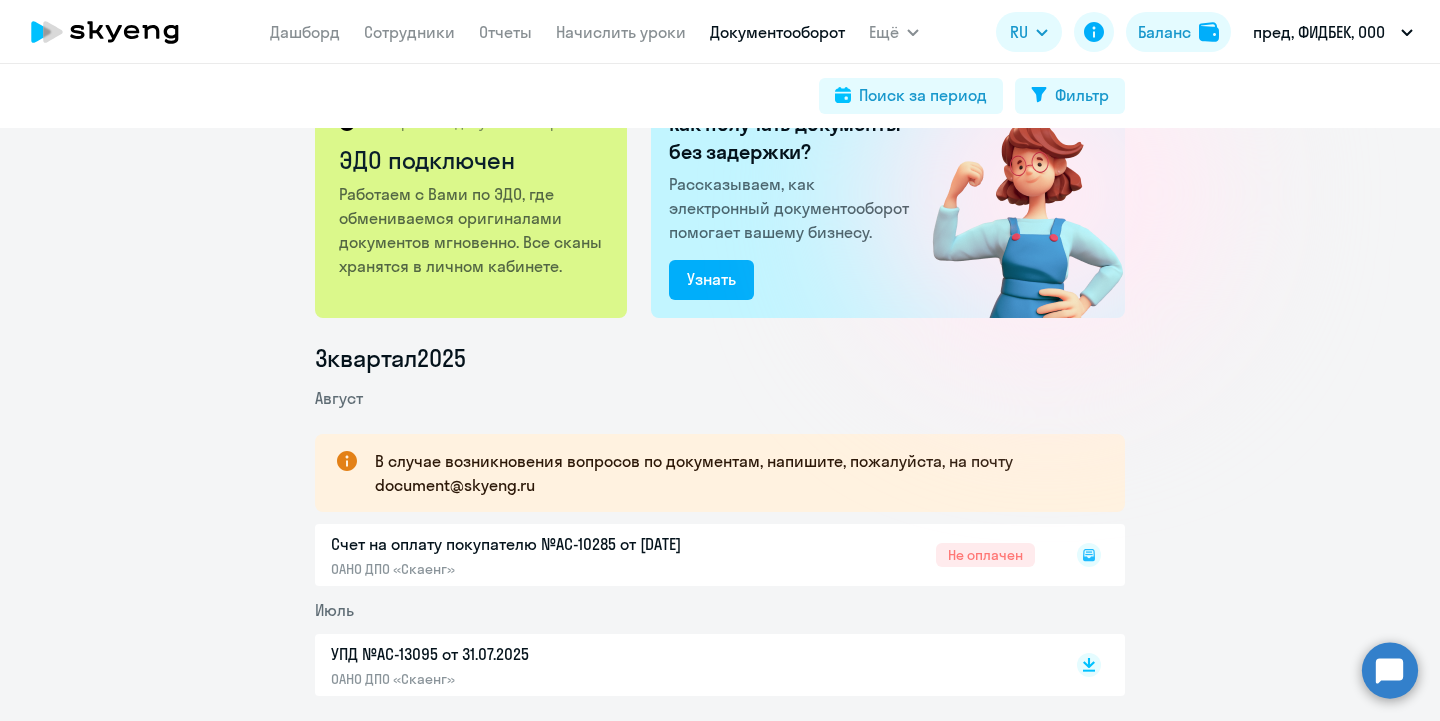 click on "Счет на оплату покупателю №AC-10285 от [DATE]  ОАНО ДПО «Скаенг»  Не оплачен" 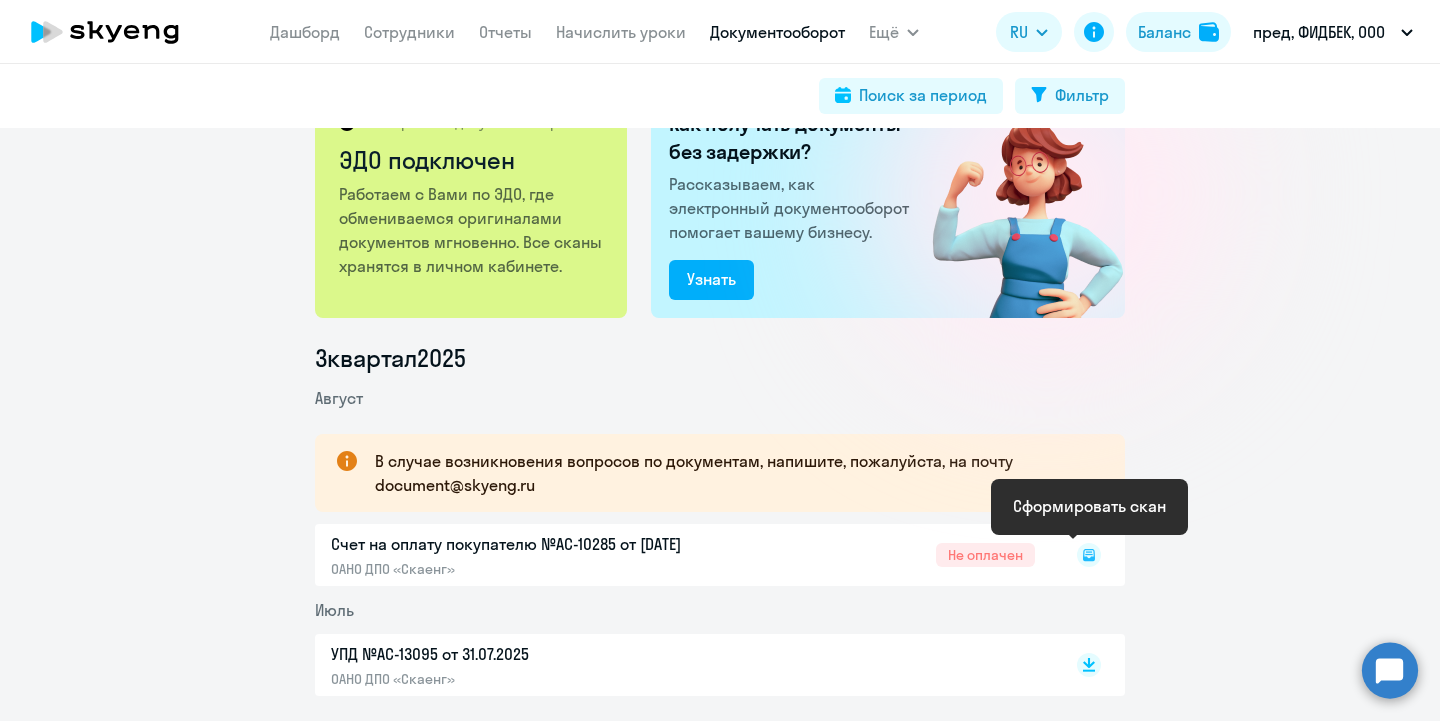 click 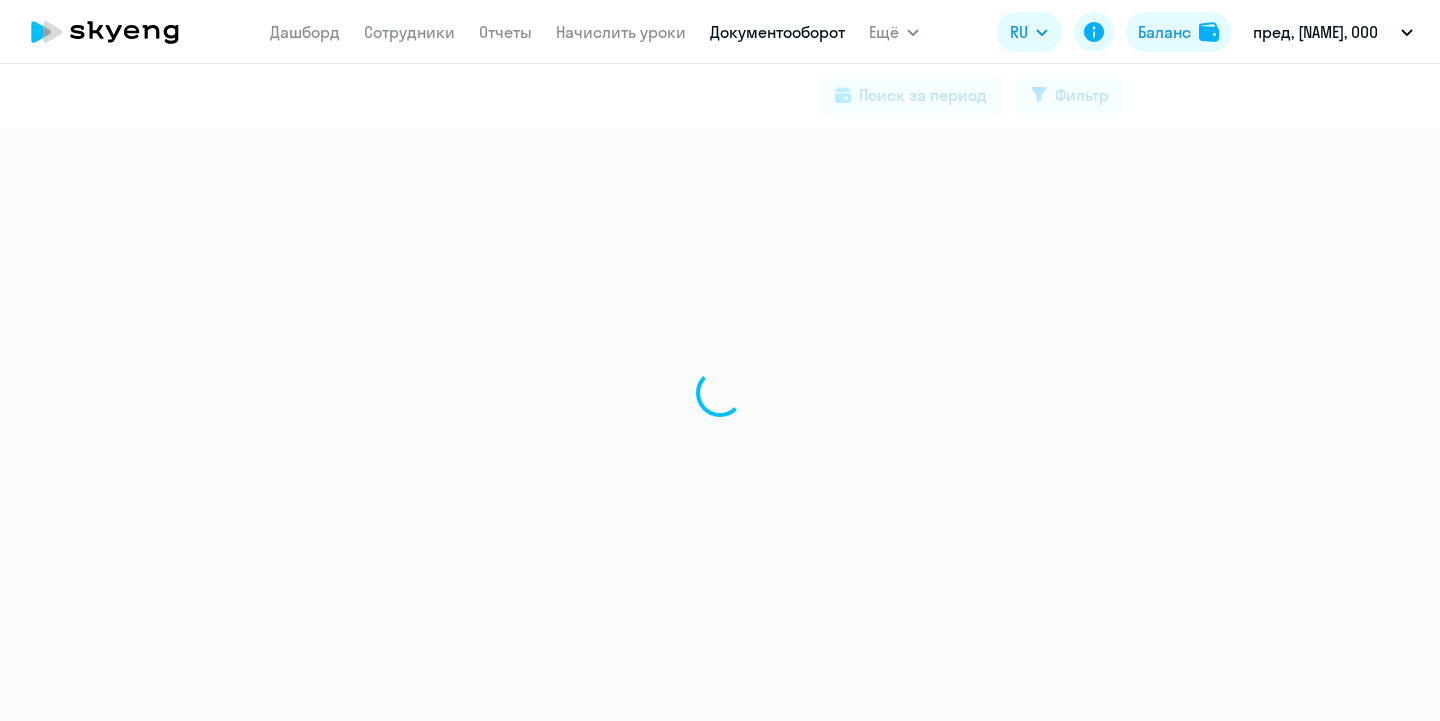 scroll, scrollTop: 0, scrollLeft: 0, axis: both 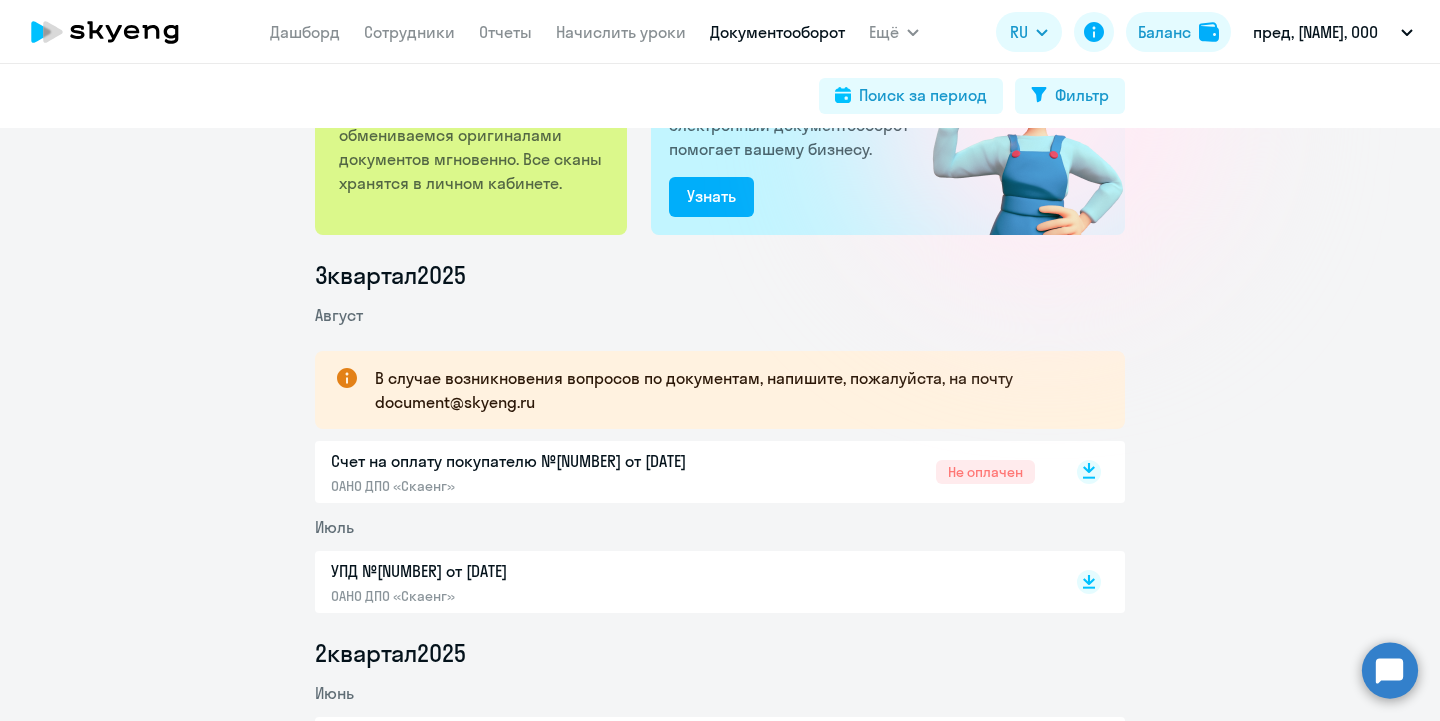 click 